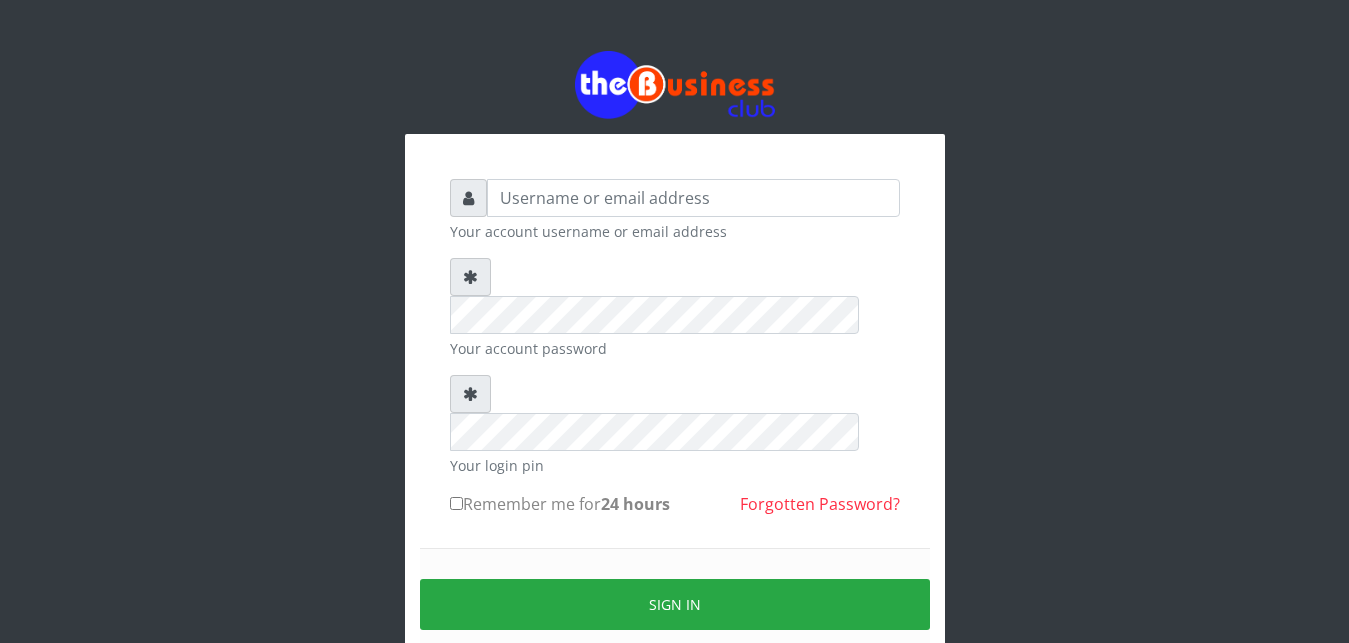 scroll, scrollTop: 0, scrollLeft: 0, axis: both 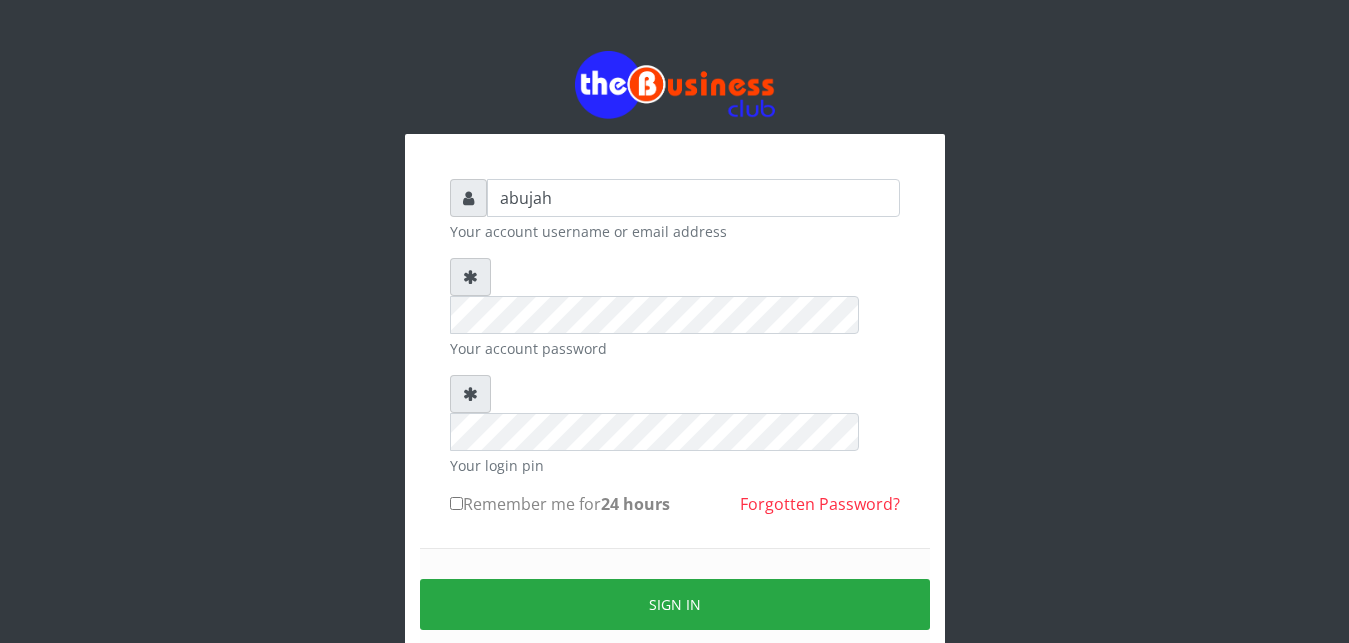 type on "abujah" 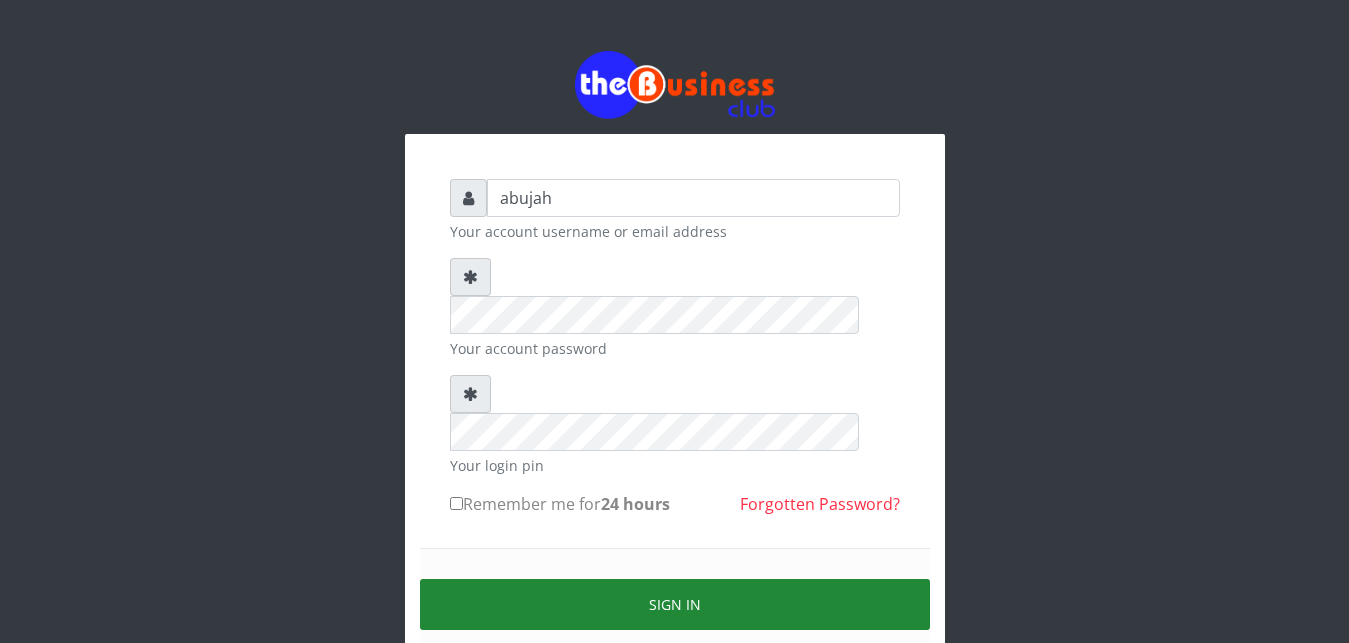 click on "Sign in" at bounding box center (675, 604) 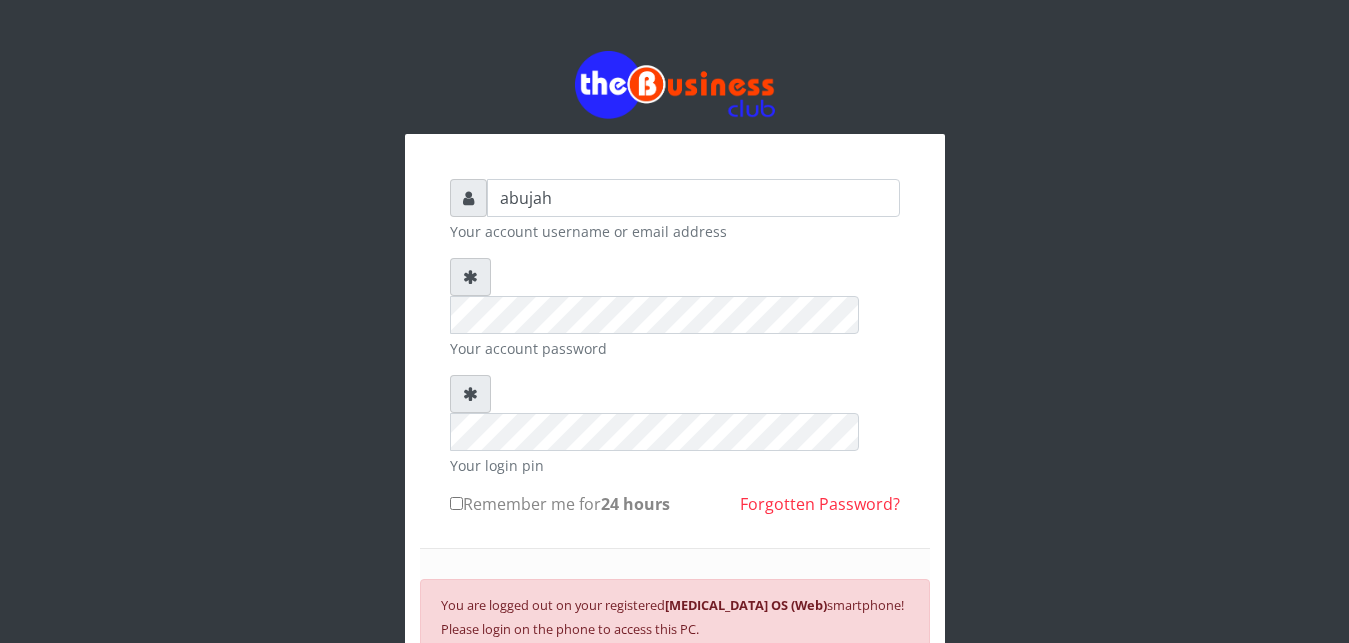 click on "SIGN IN" at bounding box center [675, 694] 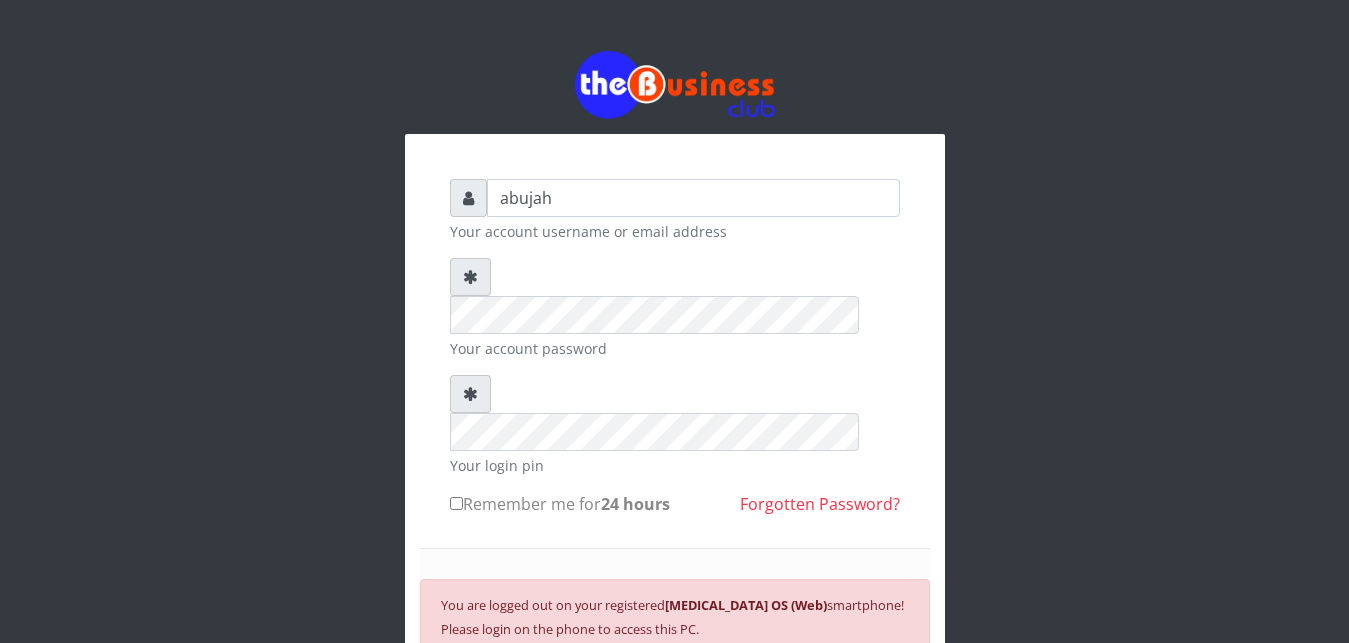 click on "SIGN IN" at bounding box center [675, 694] 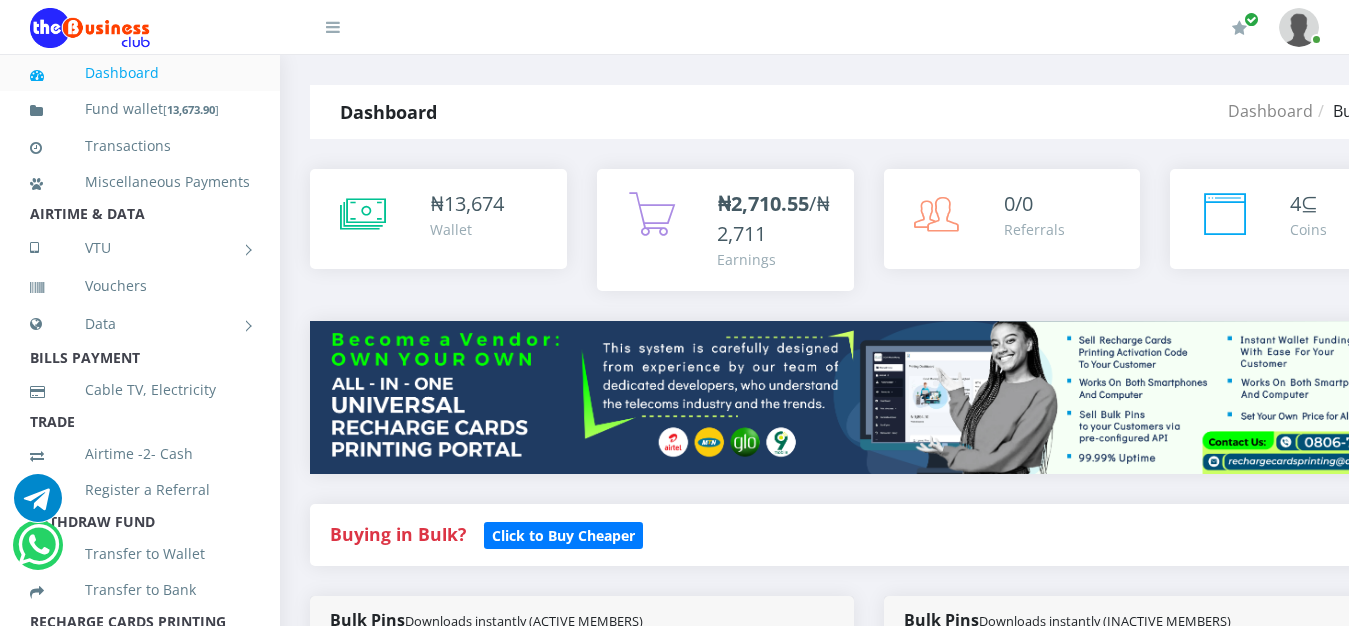 scroll, scrollTop: 0, scrollLeft: 0, axis: both 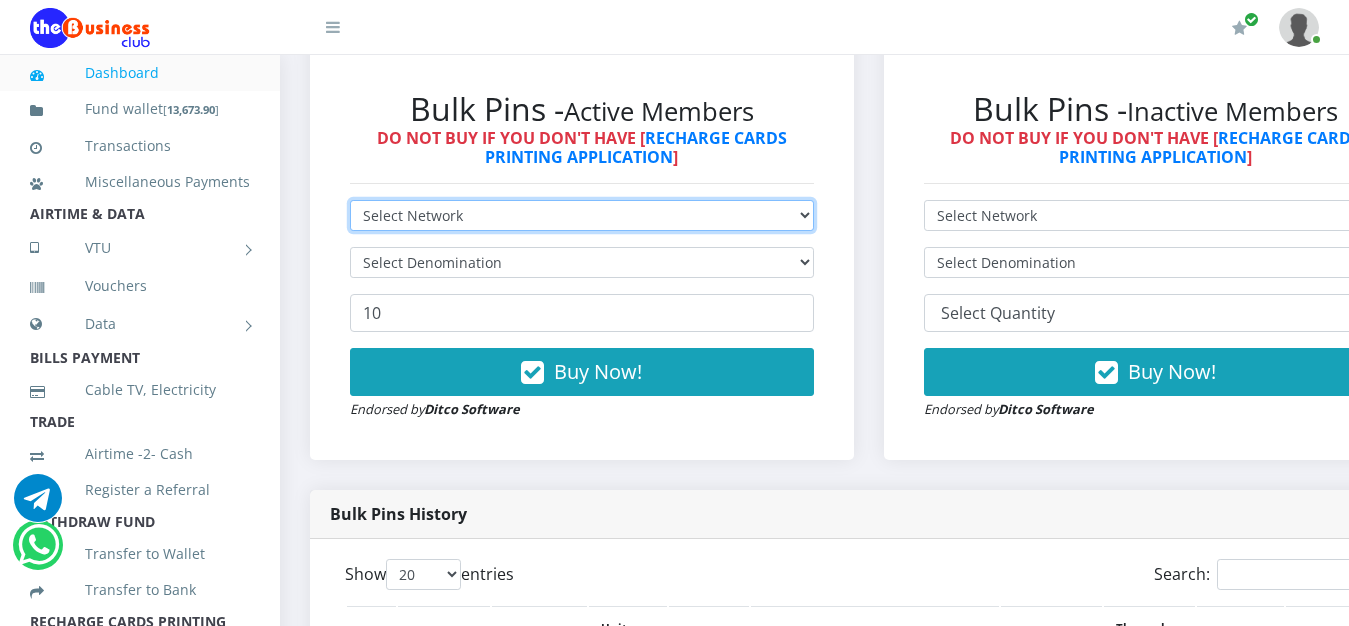 click on "Select Network
MTN
Globacom
9Mobile
Airtel" at bounding box center [582, 215] 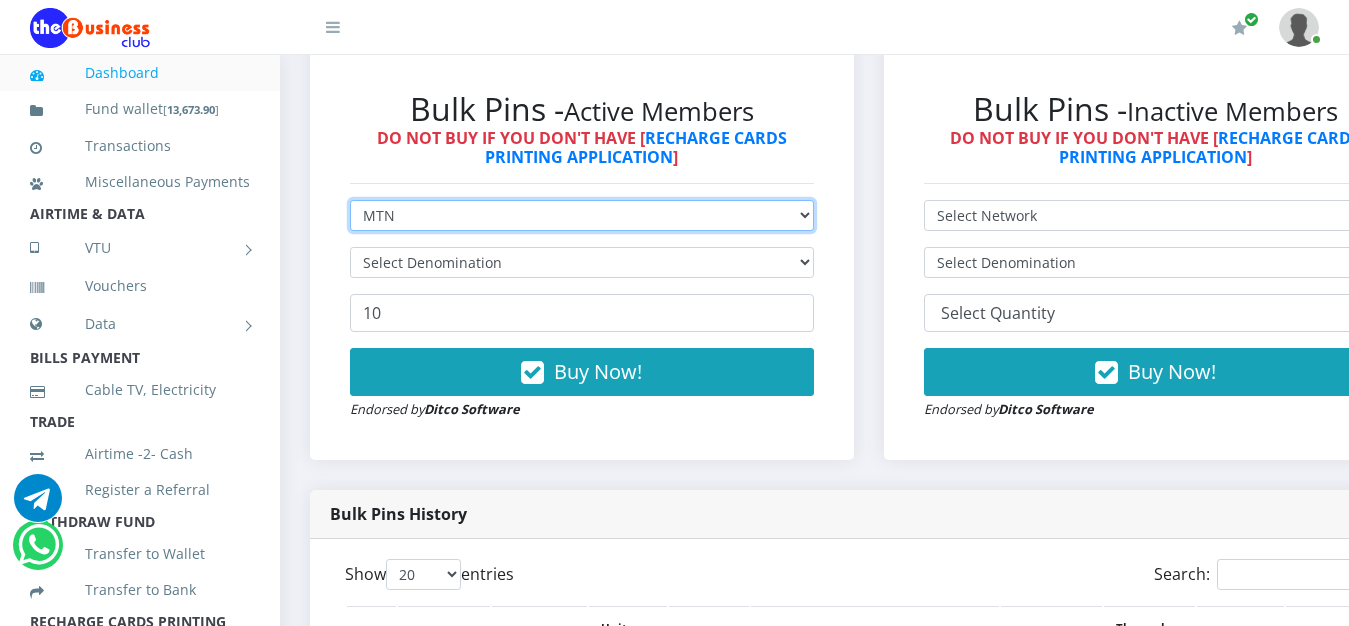 click on "MTN" at bounding box center [0, 0] 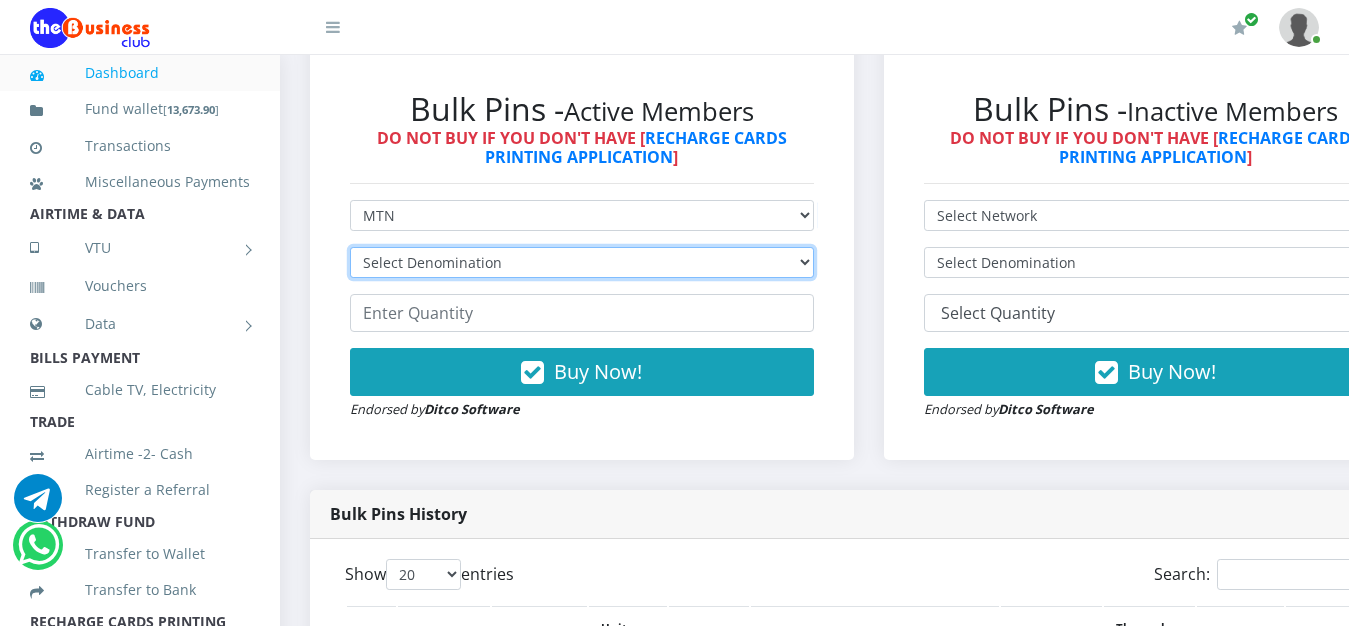 click on "Select Denomination MTN NGN100 - ₦96.94 MTN NGN200 - ₦193.88 MTN NGN400 - ₦387.76 MTN NGN500 - ₦484.70 MTN NGN1000 - ₦969.40 MTN NGN1500 - ₦1,454.10" at bounding box center [582, 262] 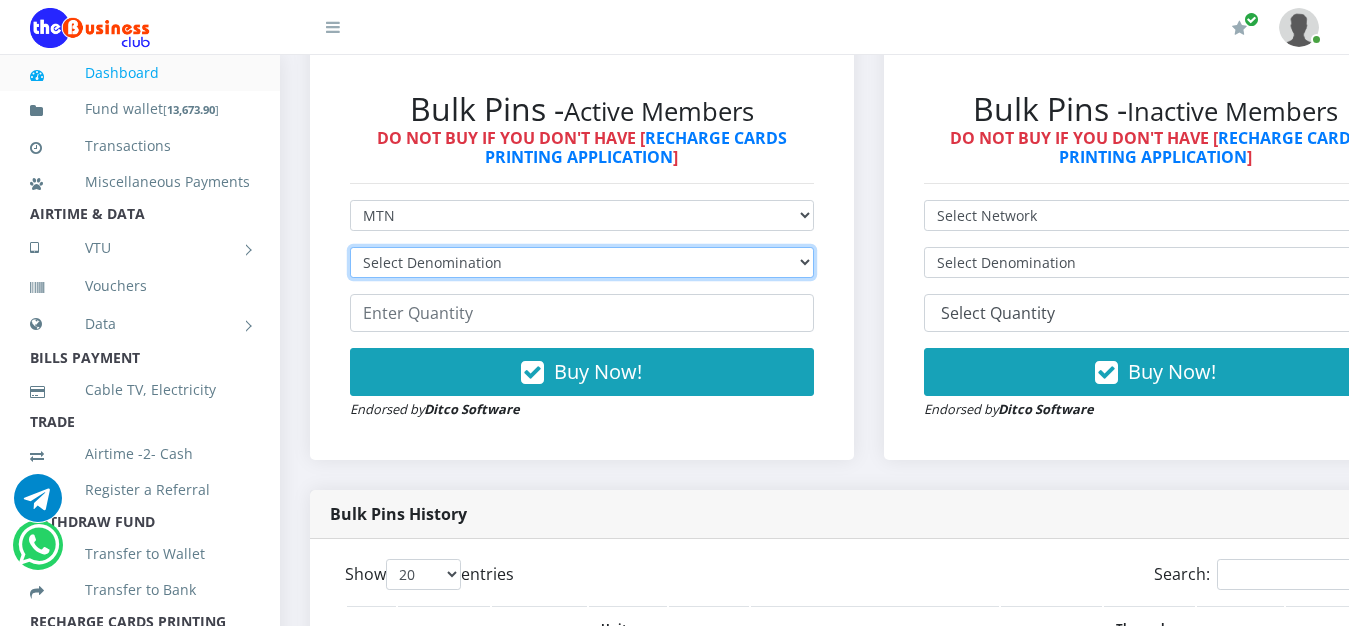 select on "484.7-500" 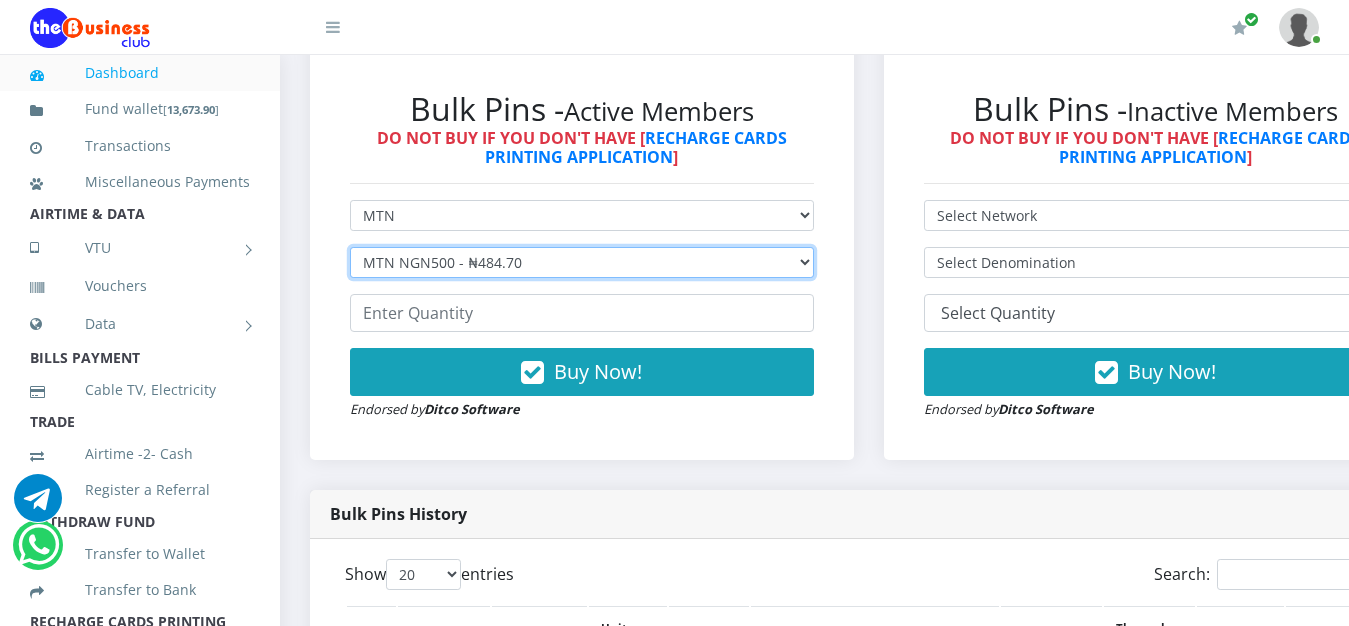 click on "MTN NGN500 - ₦484.70" at bounding box center [0, 0] 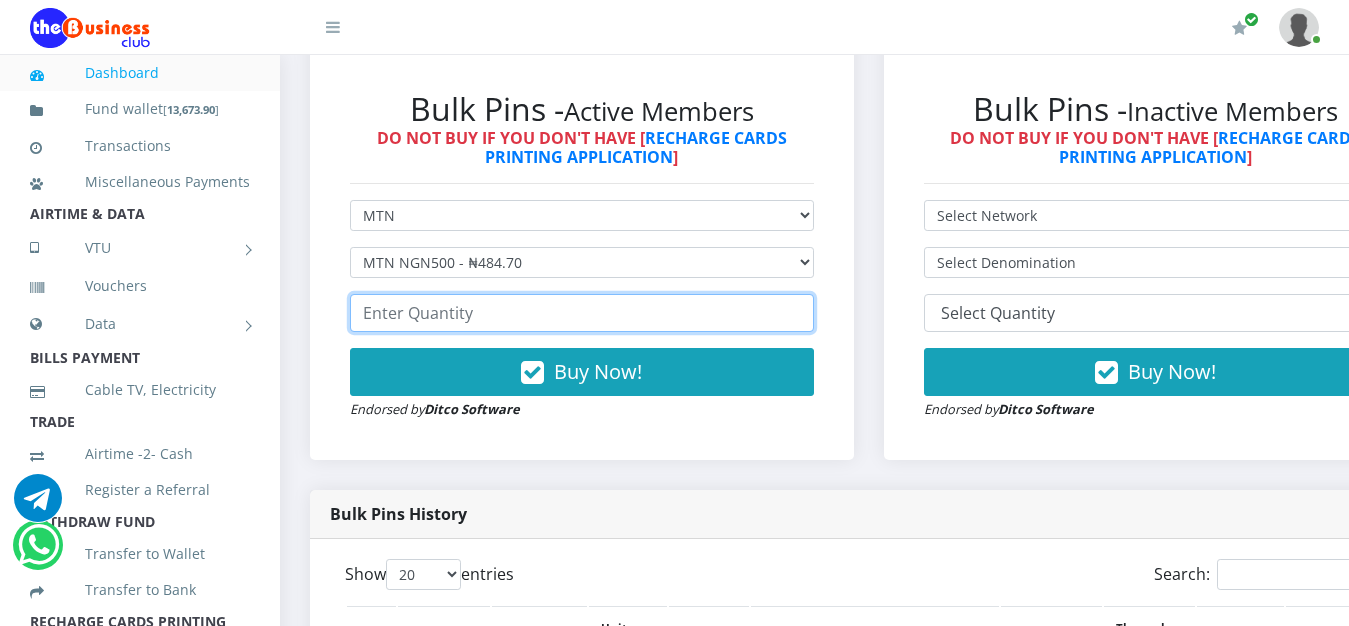 click at bounding box center (582, 313) 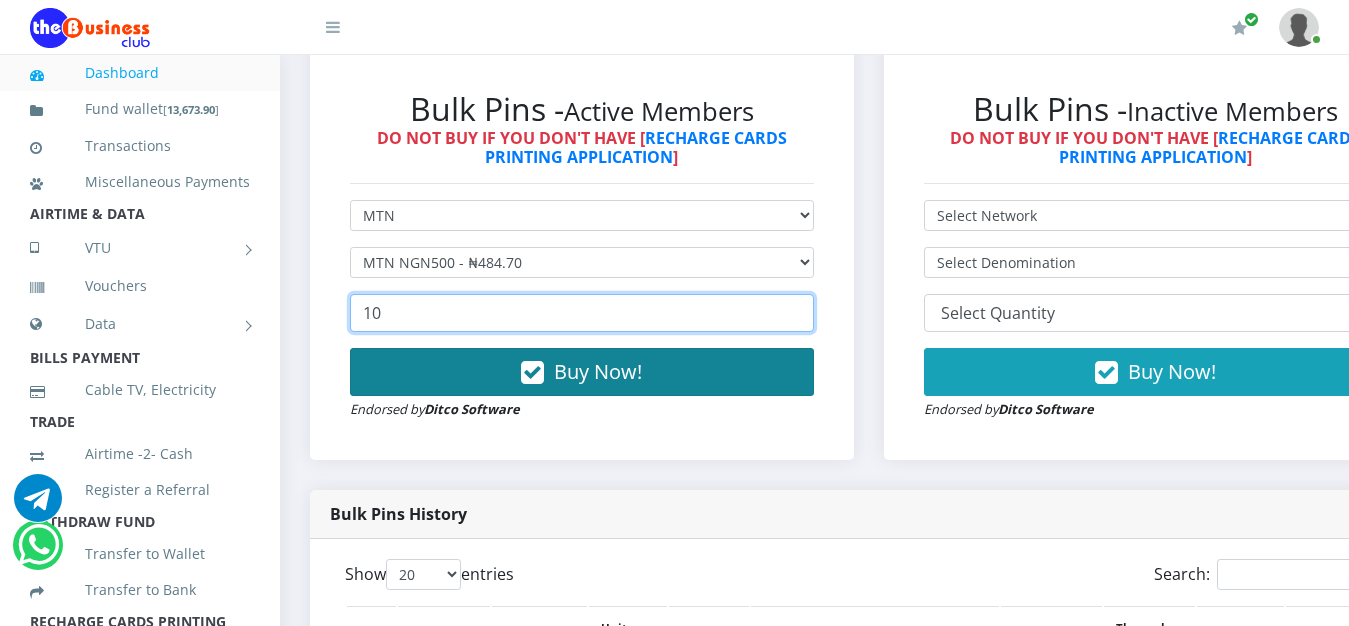 type on "10" 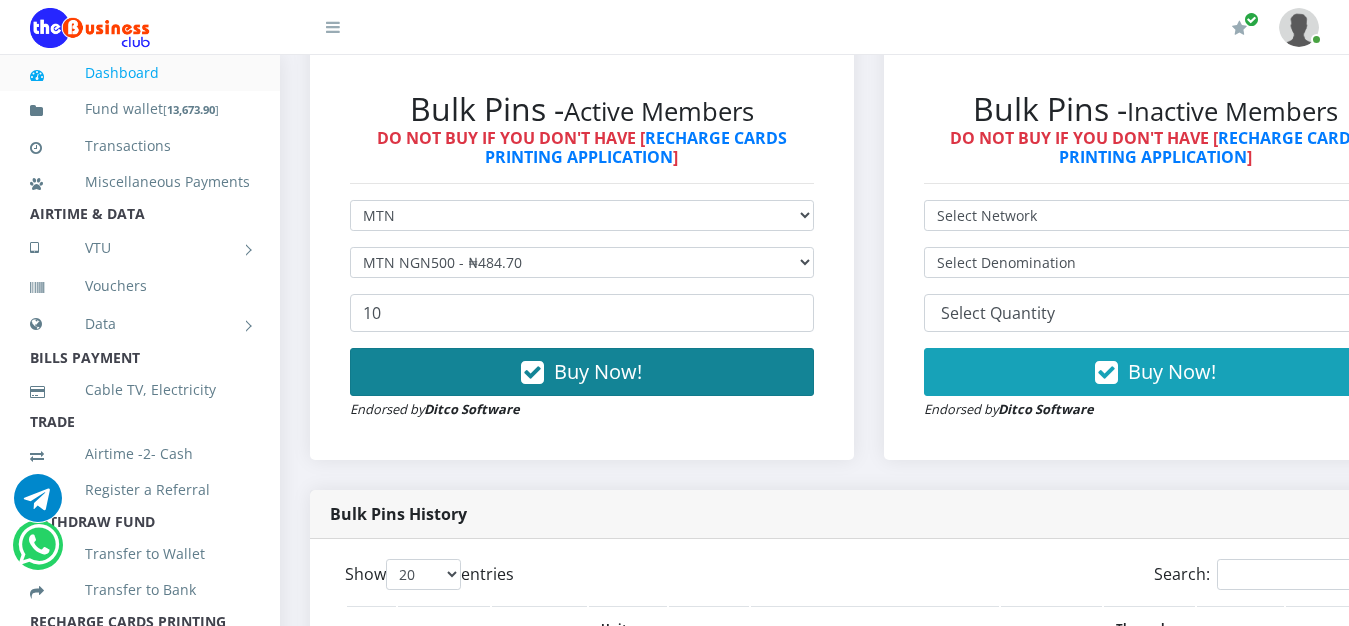 click on "Buy Now!" at bounding box center [598, 371] 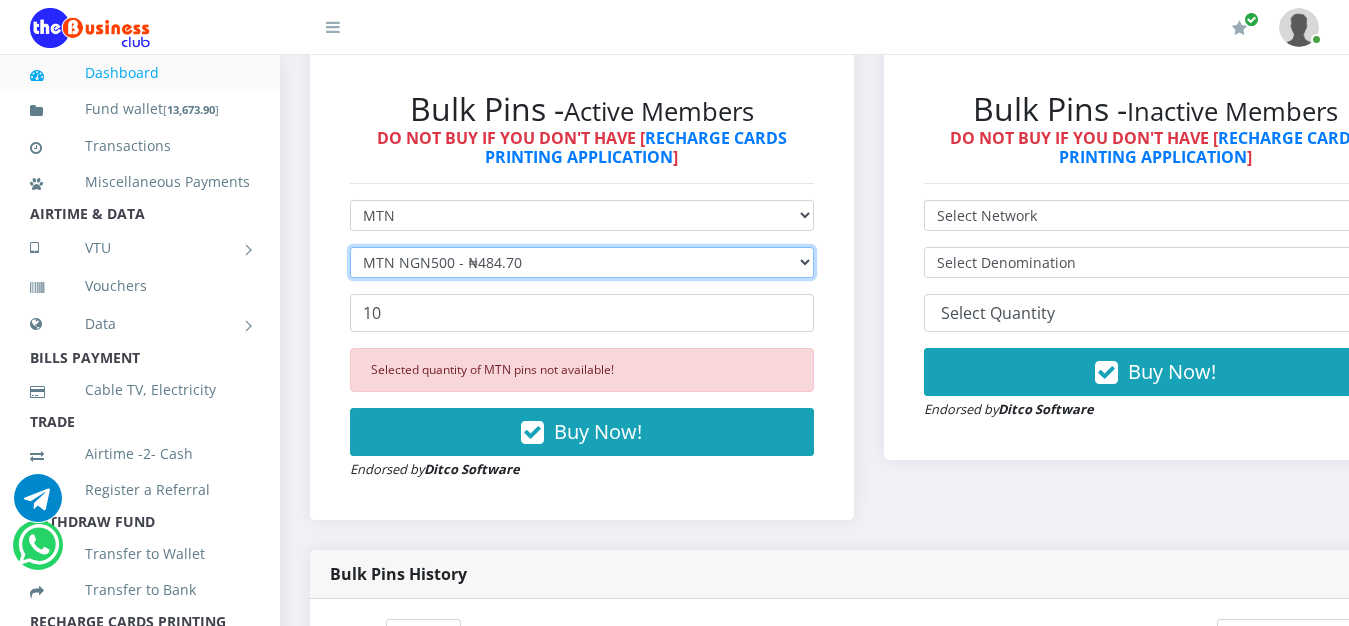 click on "Select Denomination MTN NGN100 - ₦96.94 MTN NGN200 - ₦193.88 MTN NGN400 - ₦387.76 MTN NGN500 - ₦484.70 MTN NGN1000 - ₦969.40 MTN NGN1500 - ₦1,454.10" at bounding box center [582, 262] 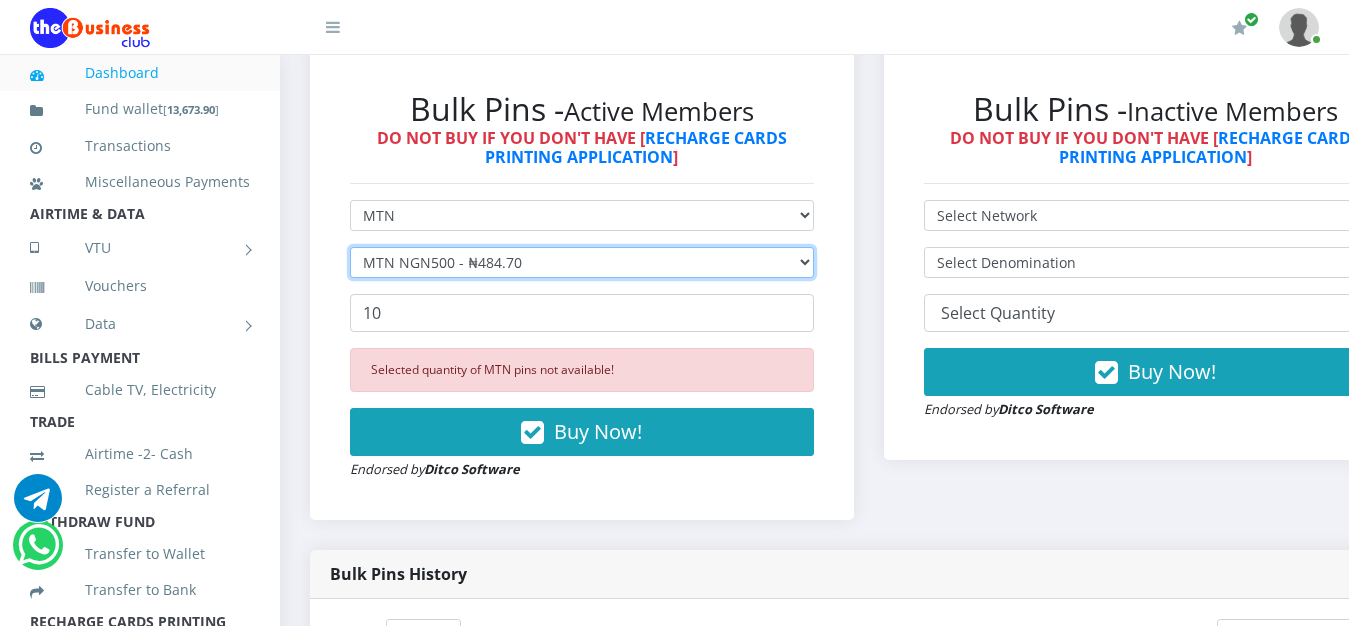 select on "96.94-100" 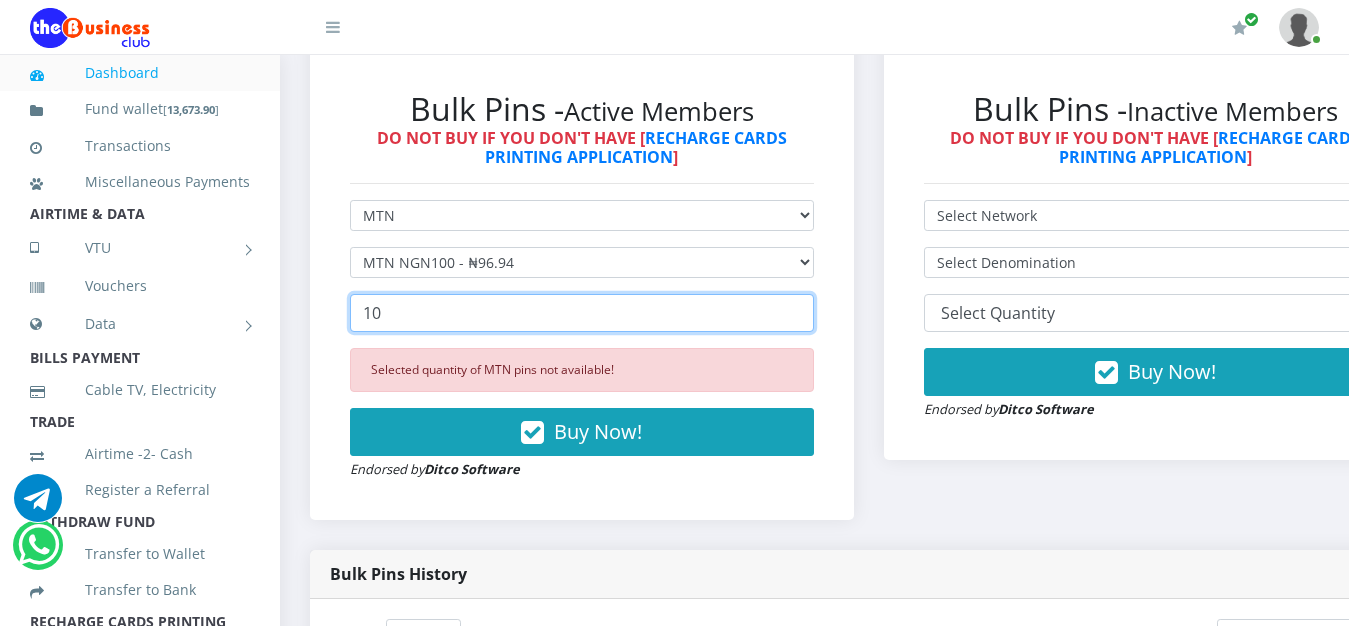 click on "10" at bounding box center (582, 313) 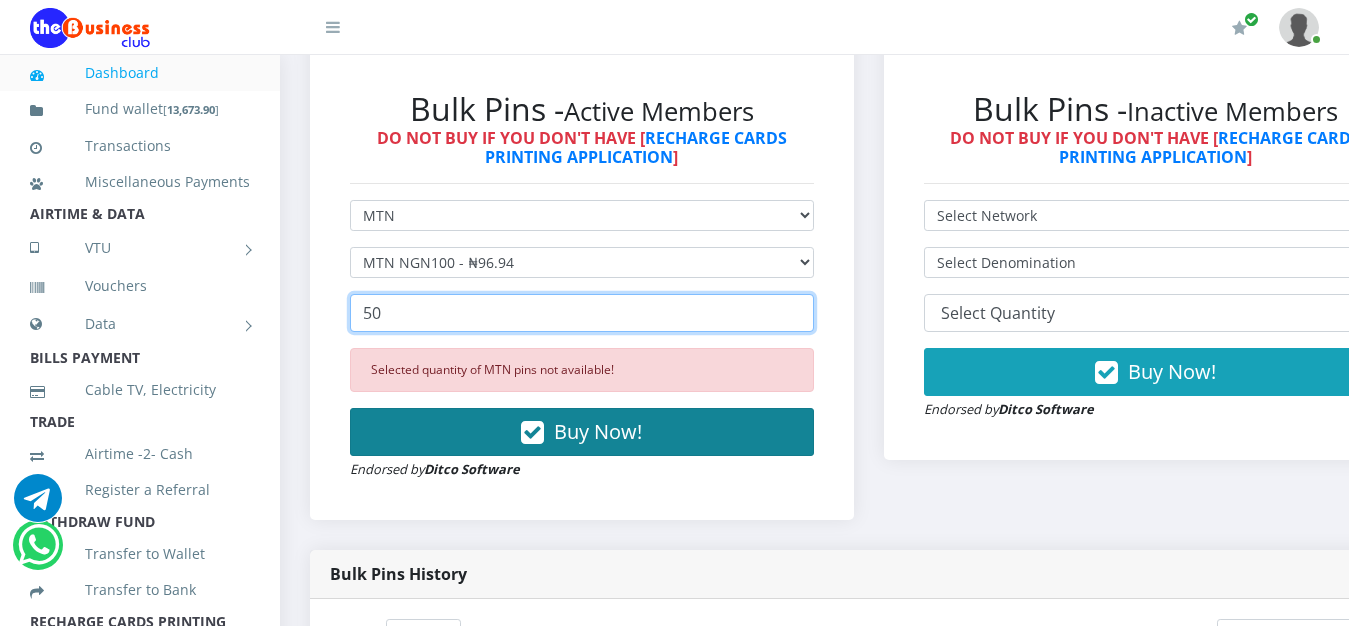 type on "50" 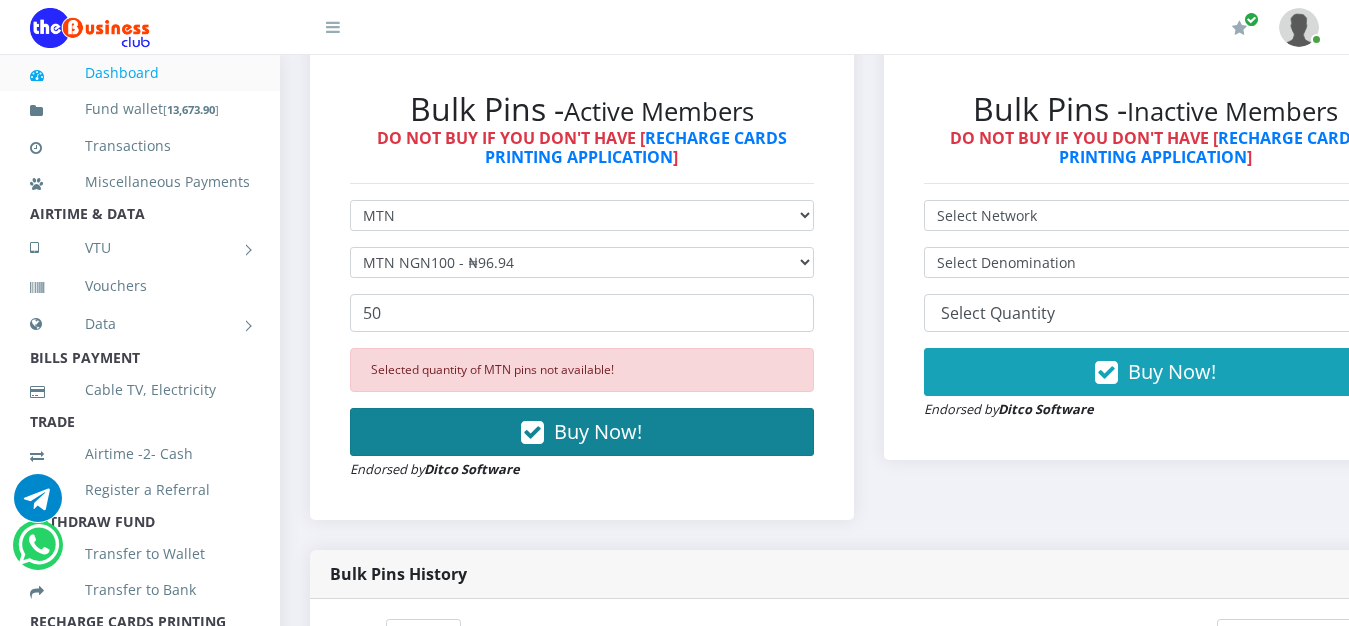 click on "Buy Now!" at bounding box center [598, 431] 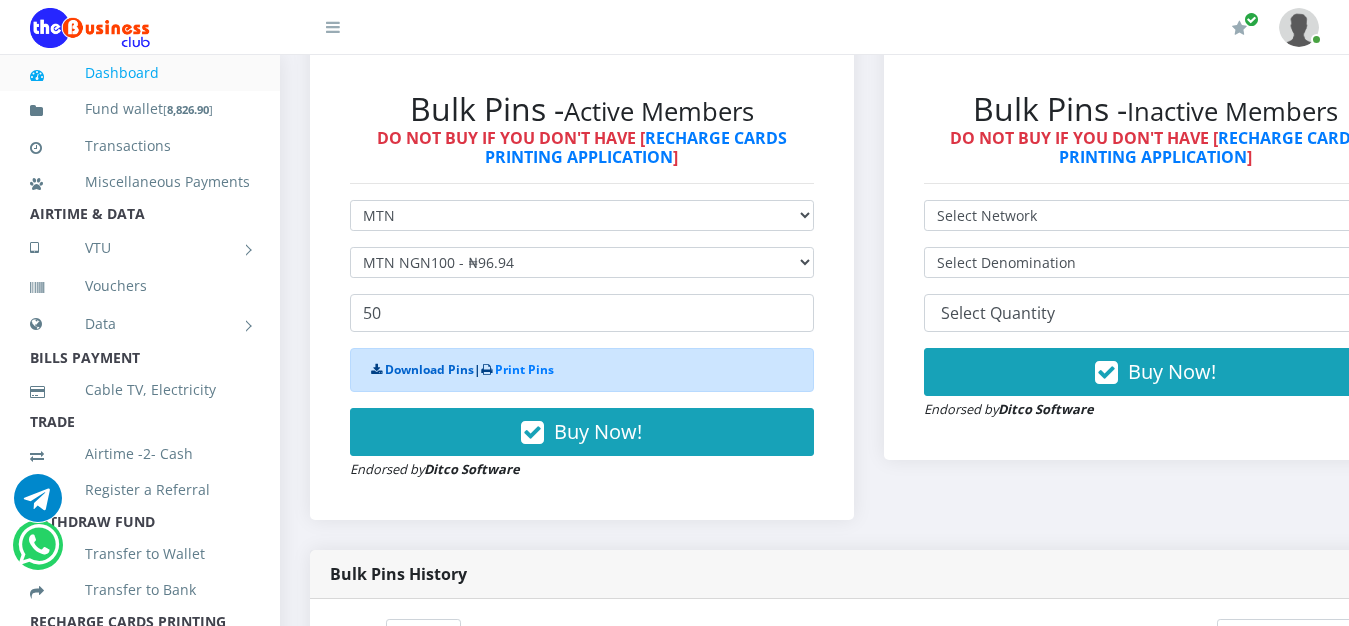 click on "Download Pins" at bounding box center [429, 369] 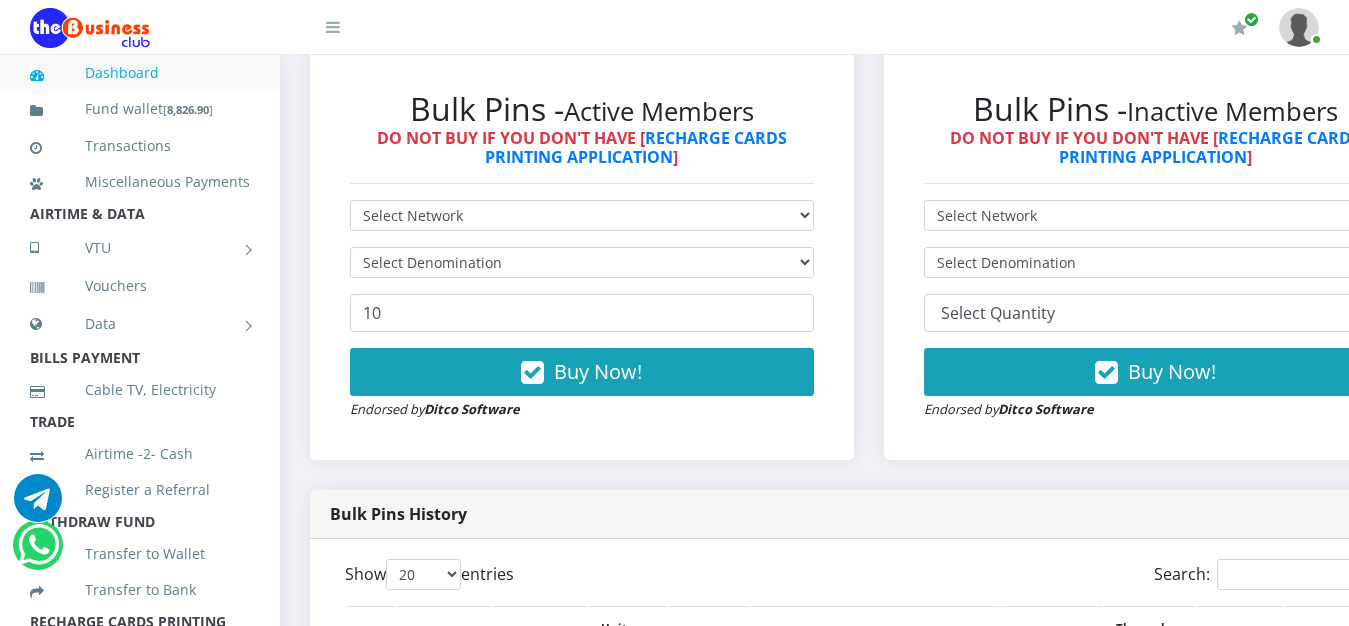 scroll, scrollTop: 595, scrollLeft: 0, axis: vertical 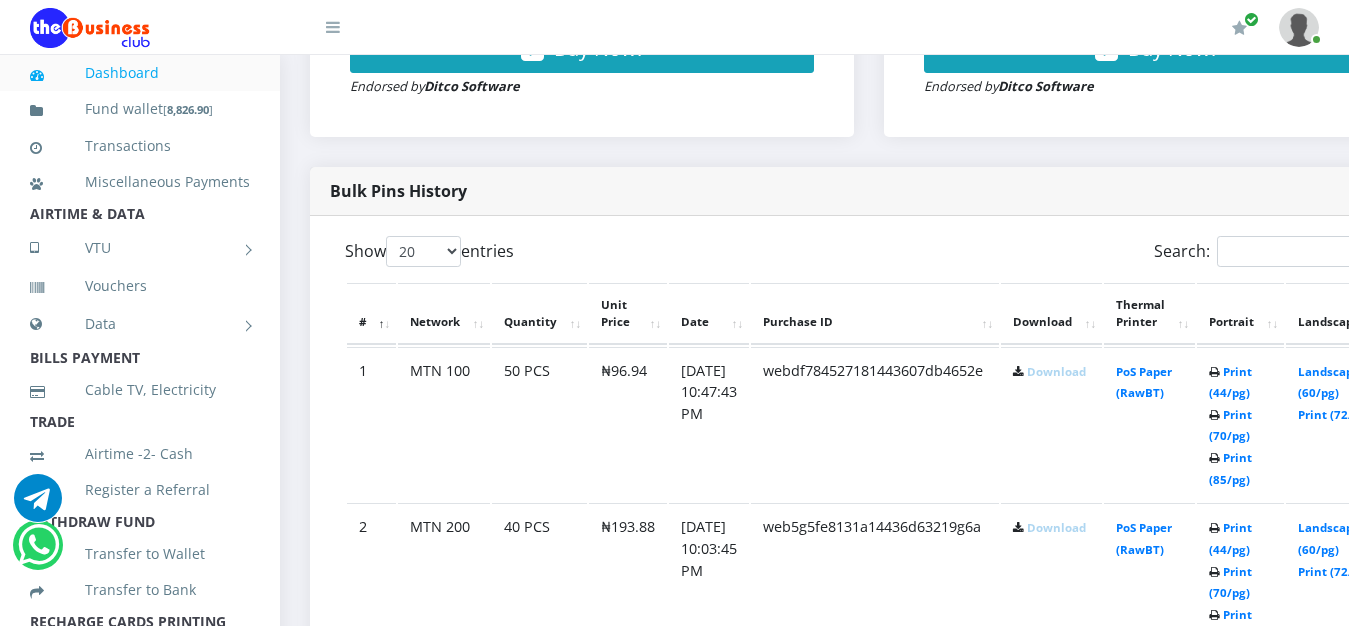 click on "Download" at bounding box center (1056, 371) 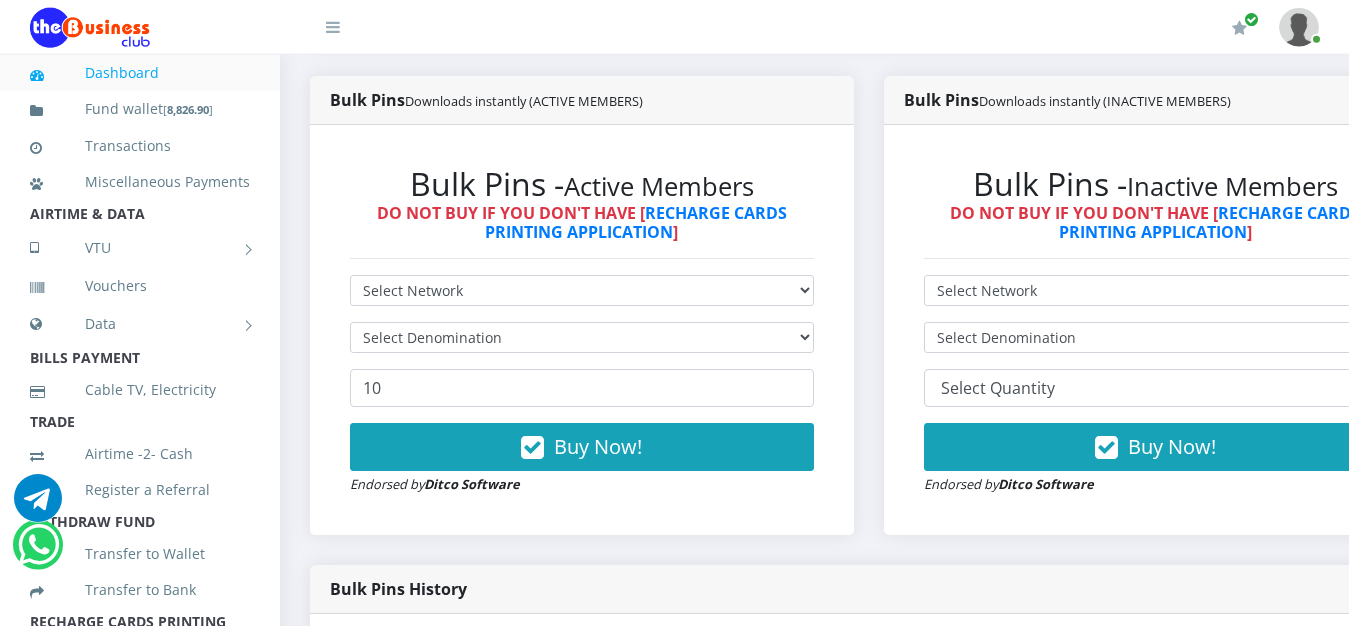 scroll, scrollTop: 510, scrollLeft: 0, axis: vertical 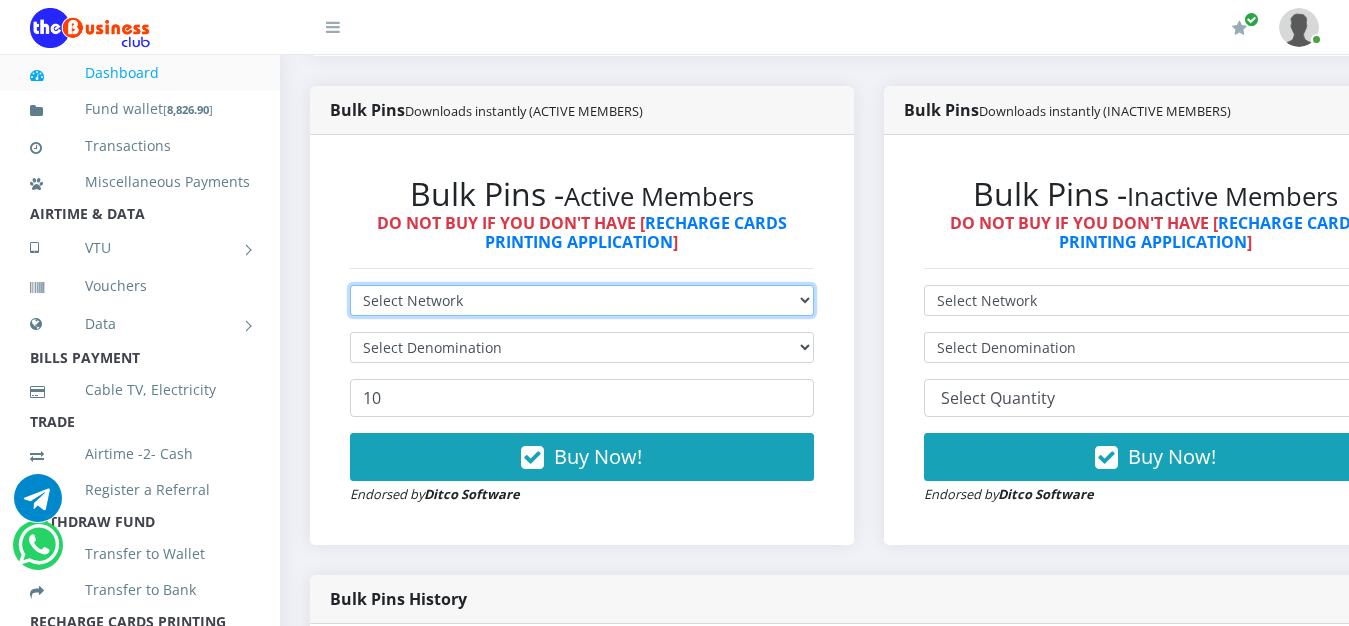 click on "Select Network
MTN
Globacom
9Mobile
Airtel" at bounding box center [582, 300] 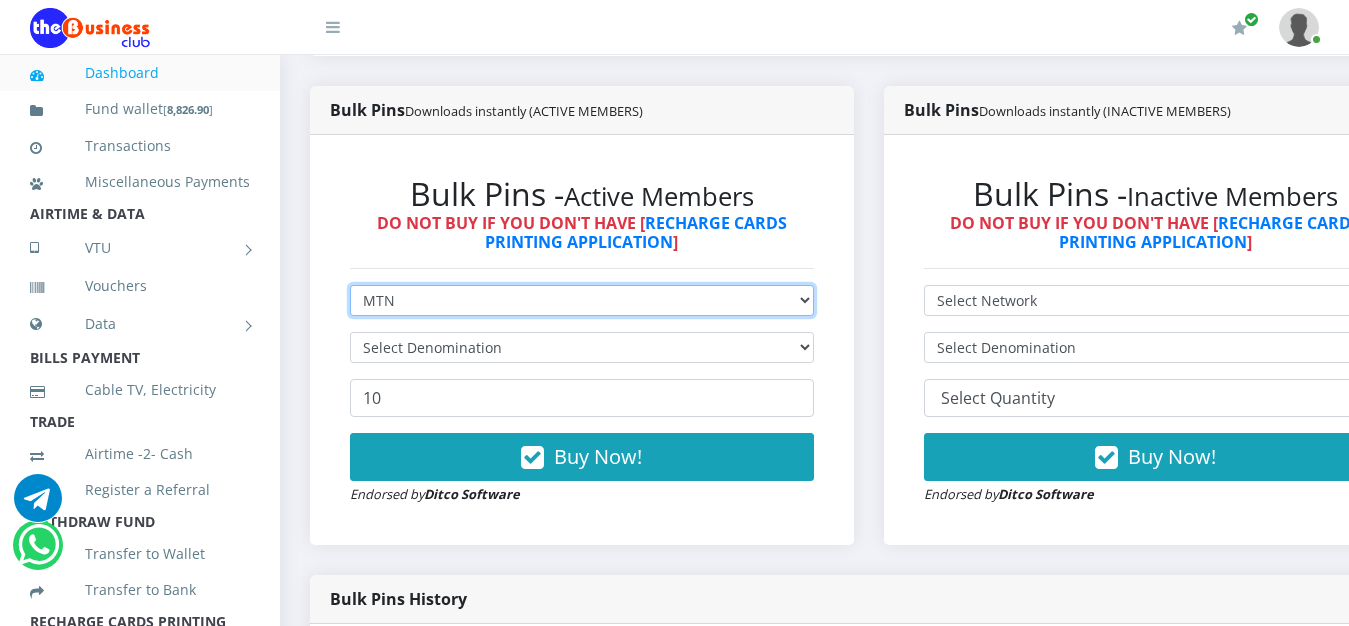 click on "MTN" at bounding box center [0, 0] 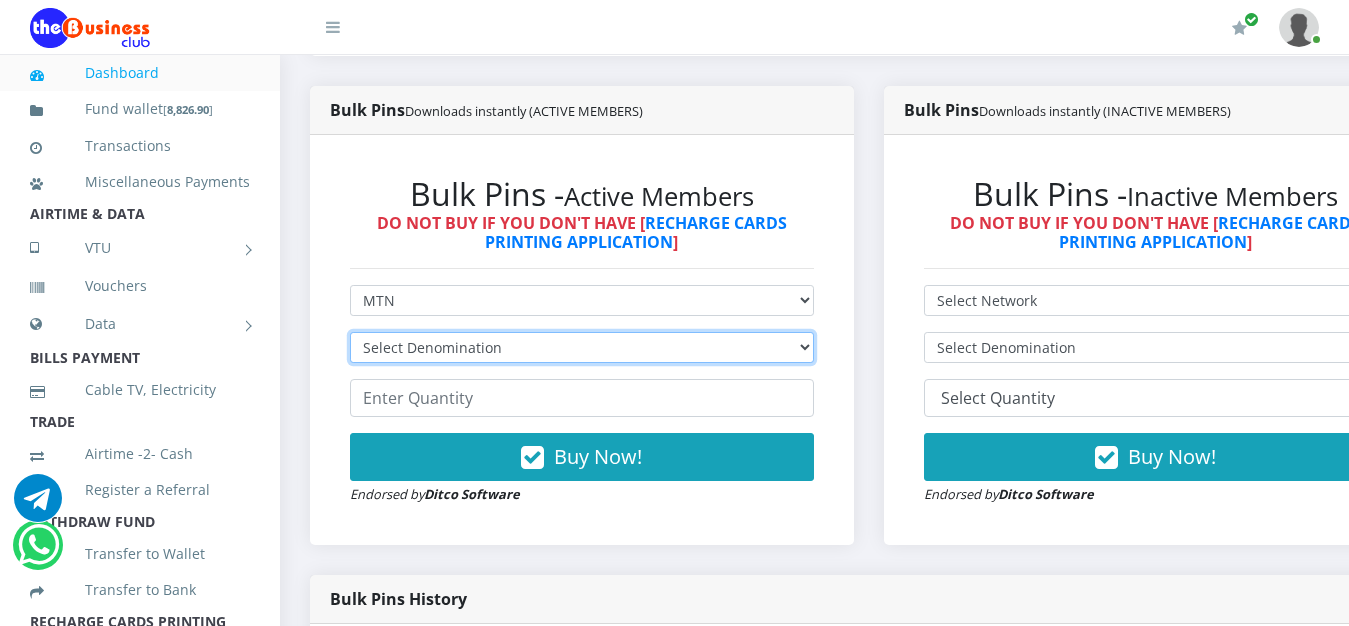 click on "Select Denomination MTN NGN100 - ₦96.94 MTN NGN200 - ₦193.88 MTN NGN400 - ₦387.76 MTN NGN500 - ₦484.70 MTN NGN1000 - ₦969.40 MTN NGN1500 - ₦1,454.10" at bounding box center [582, 347] 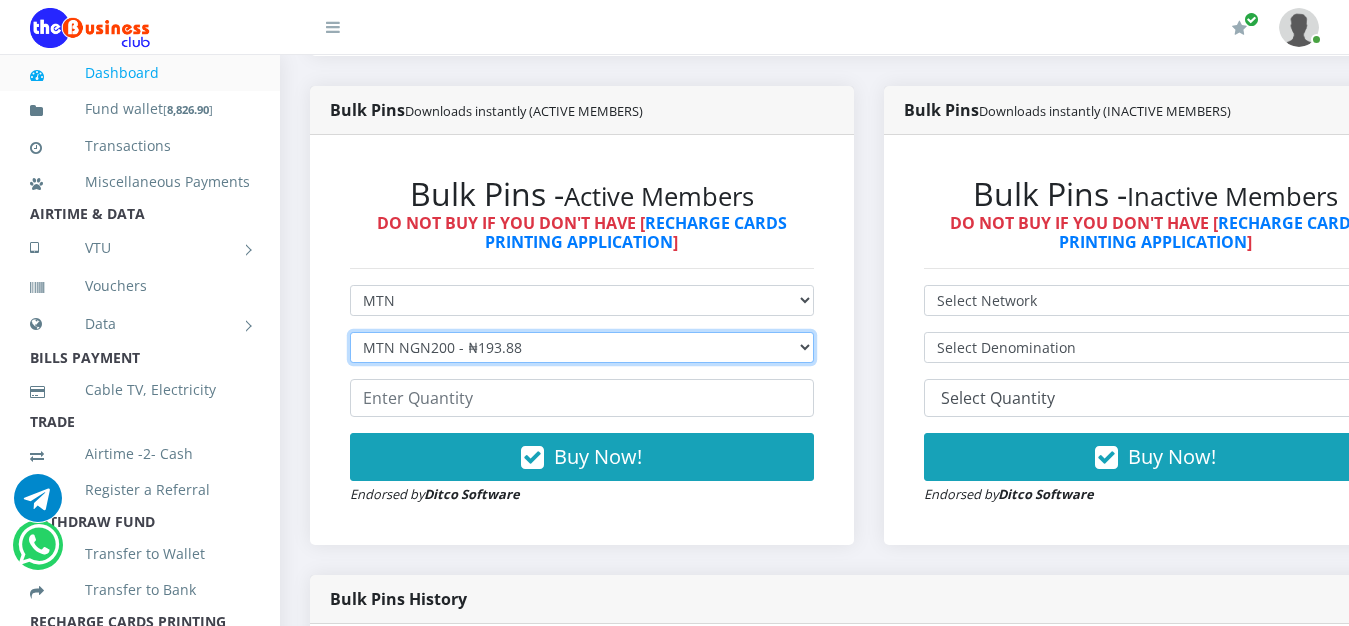 click on "MTN NGN200 - ₦193.88" at bounding box center [0, 0] 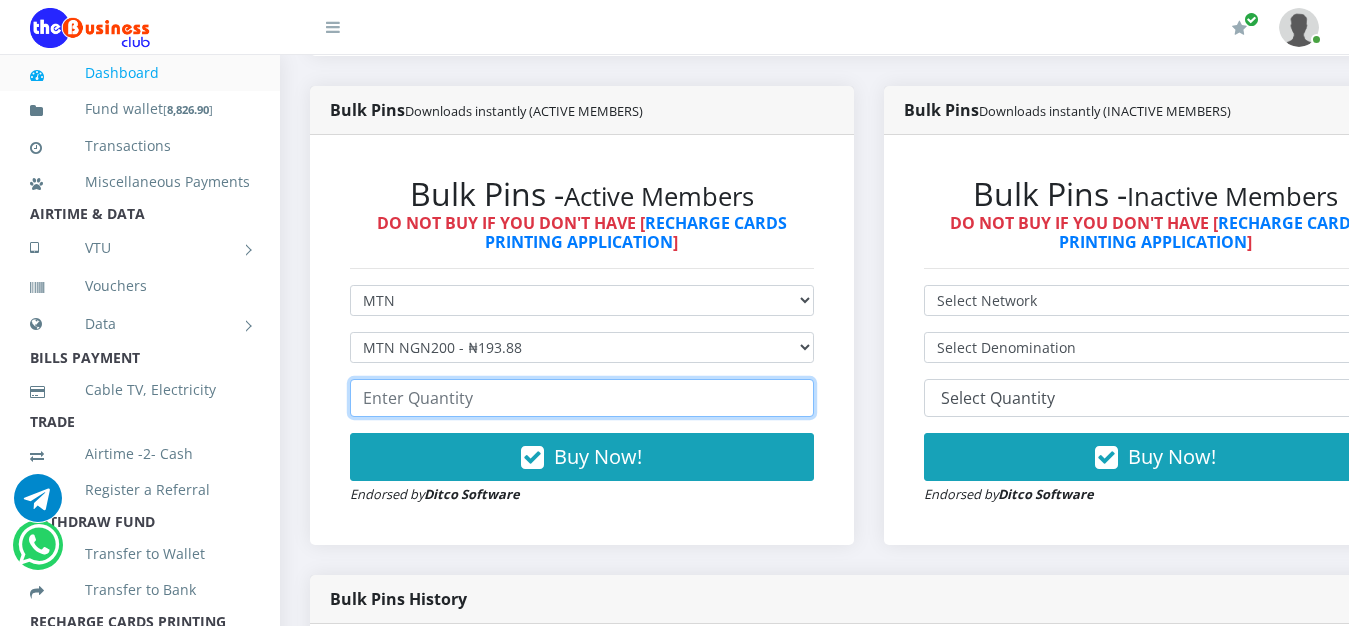 click at bounding box center (582, 398) 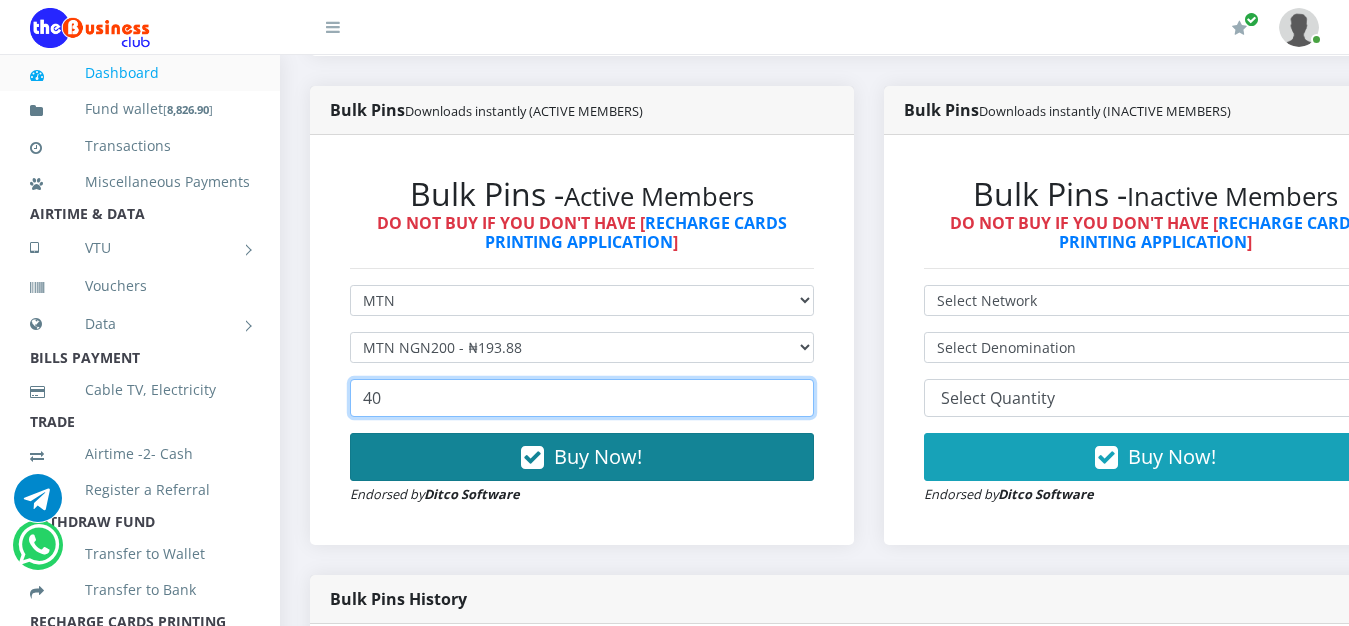 type on "40" 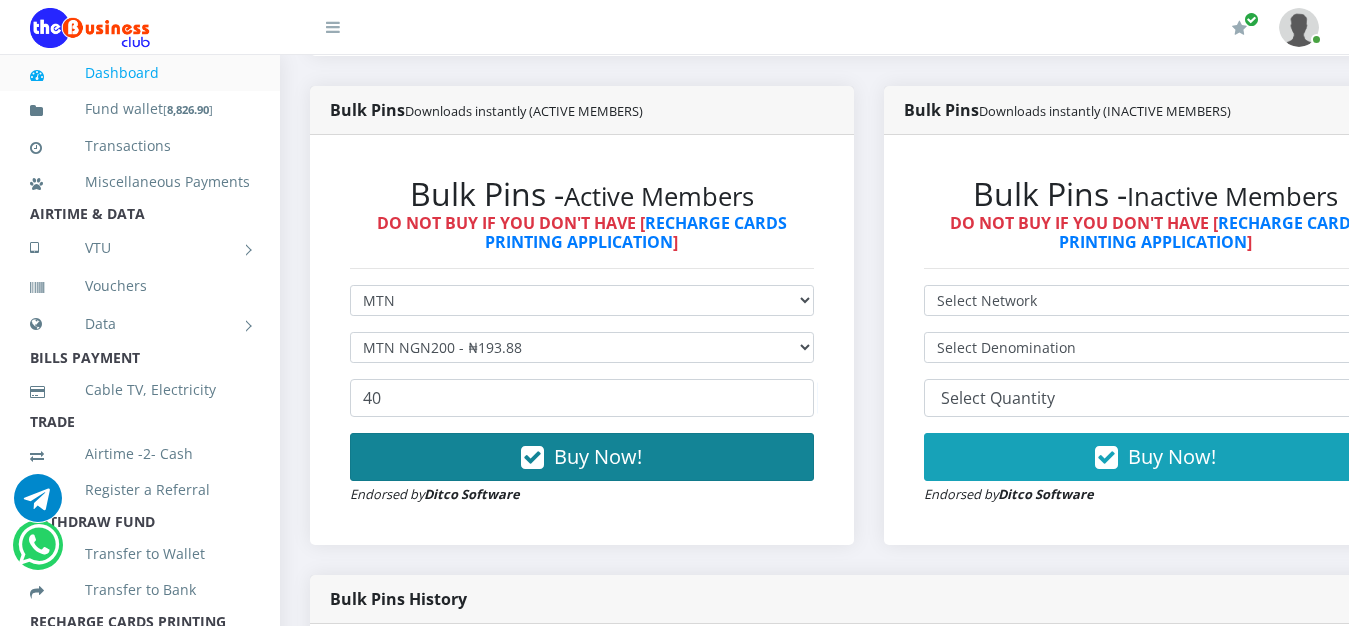 click on "Buy Now!" at bounding box center (598, 456) 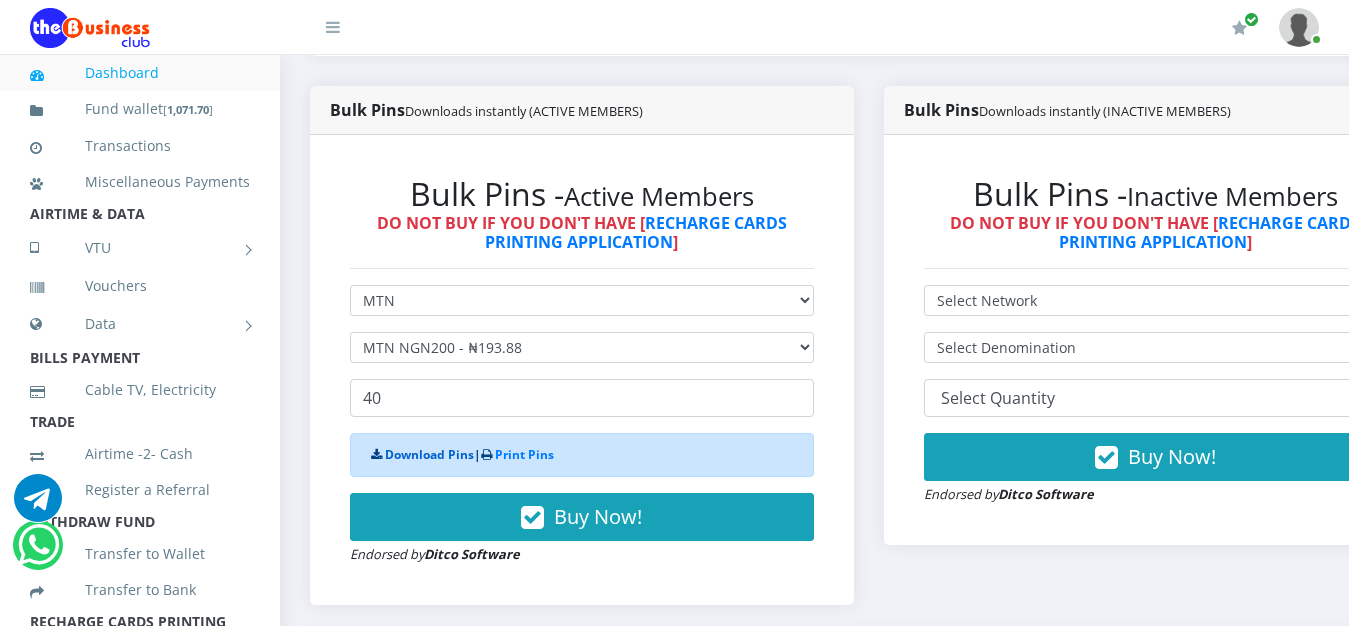 click on "Download Pins" at bounding box center (429, 454) 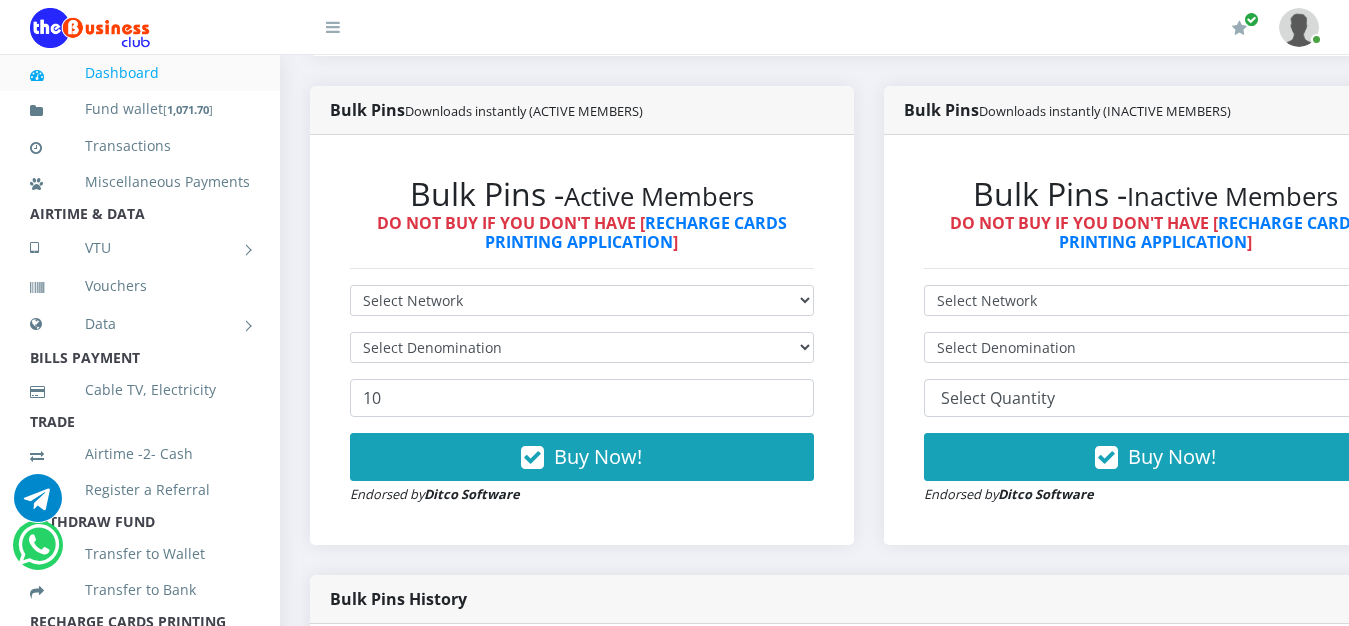 scroll, scrollTop: 510, scrollLeft: 0, axis: vertical 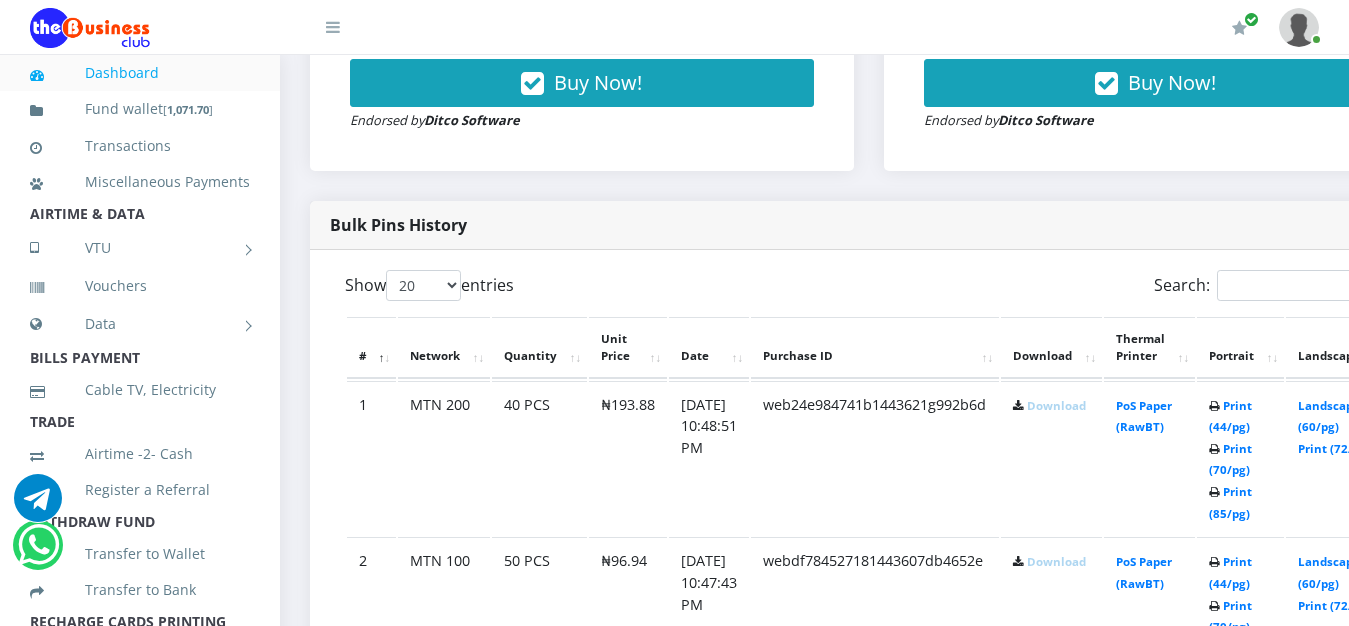 click on "Download" at bounding box center (1056, 405) 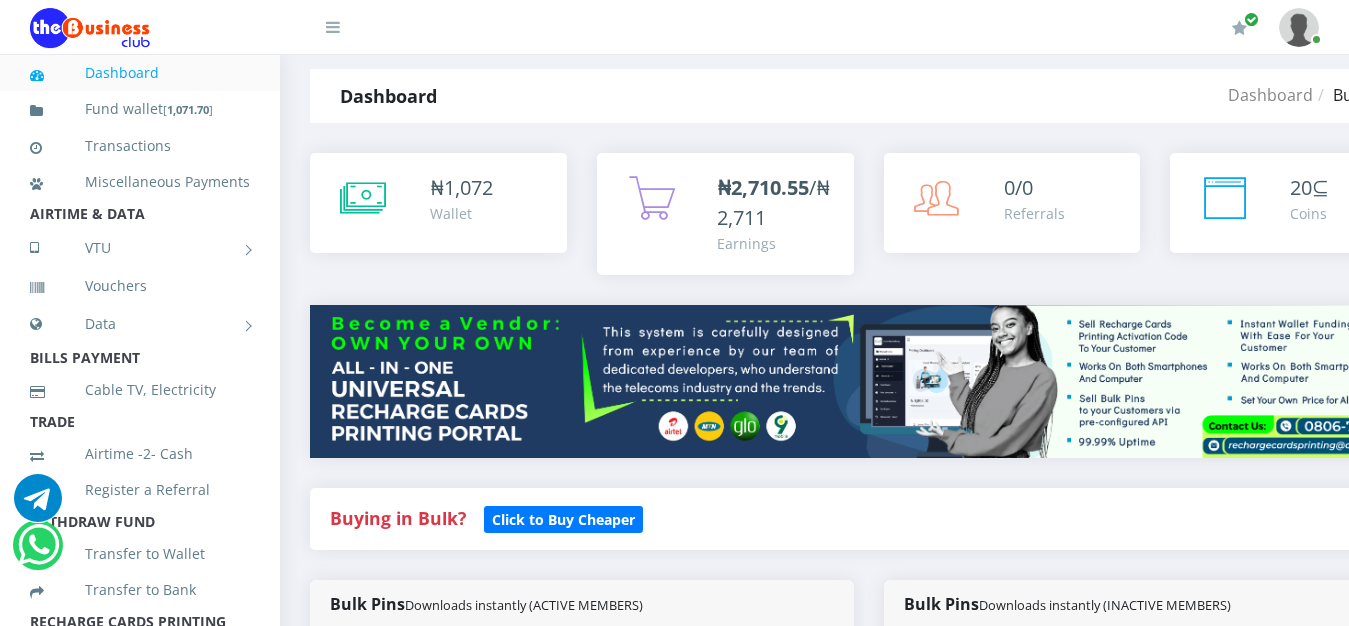 scroll, scrollTop: 0, scrollLeft: 0, axis: both 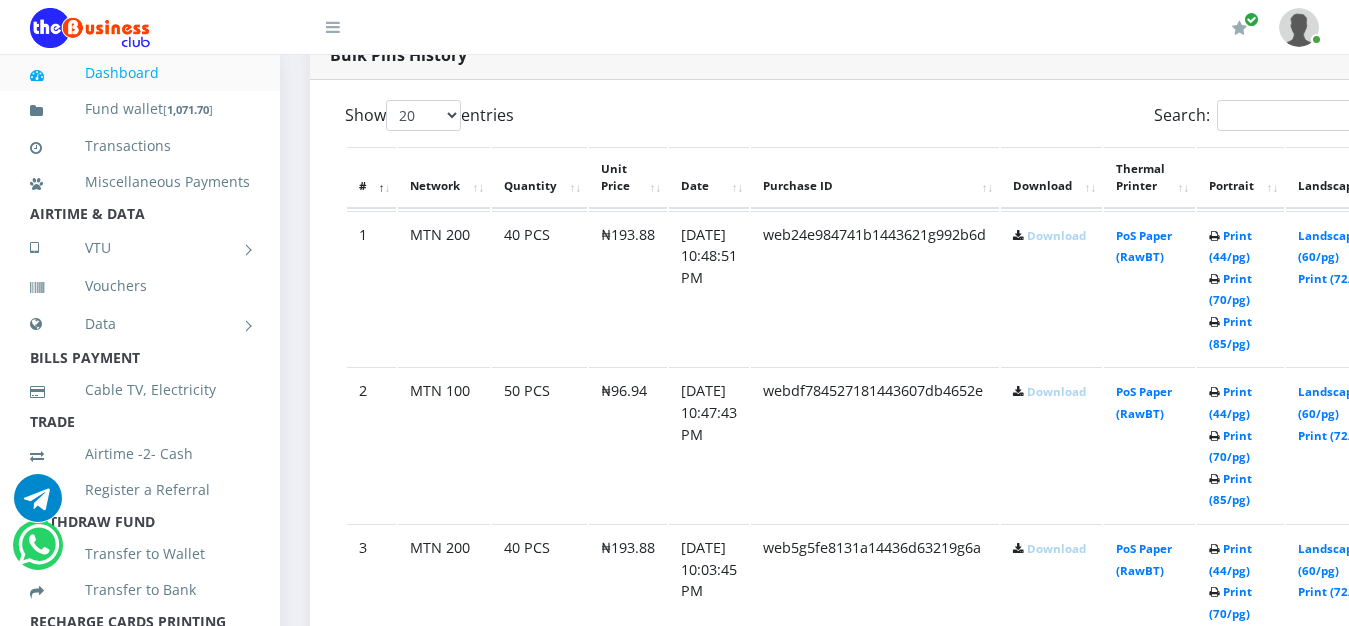 click on "Download" at bounding box center (1056, 391) 